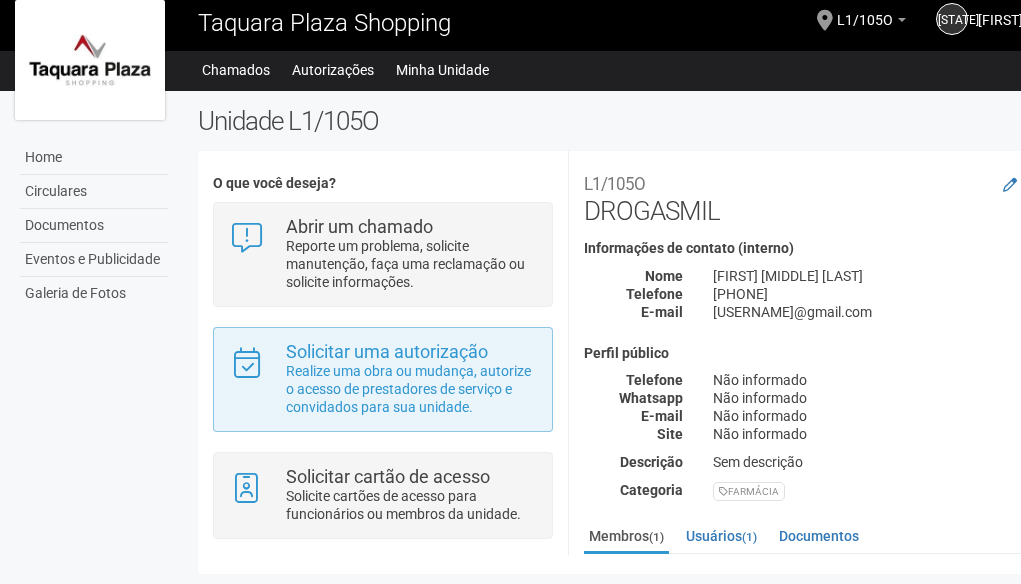 scroll, scrollTop: 13, scrollLeft: 0, axis: vertical 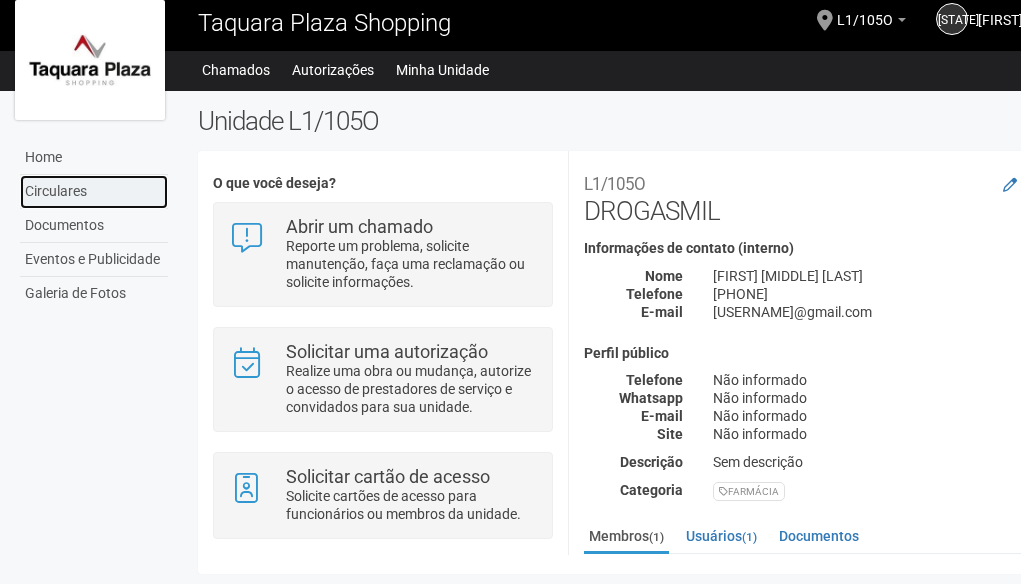 click on "Circulares" at bounding box center (94, 192) 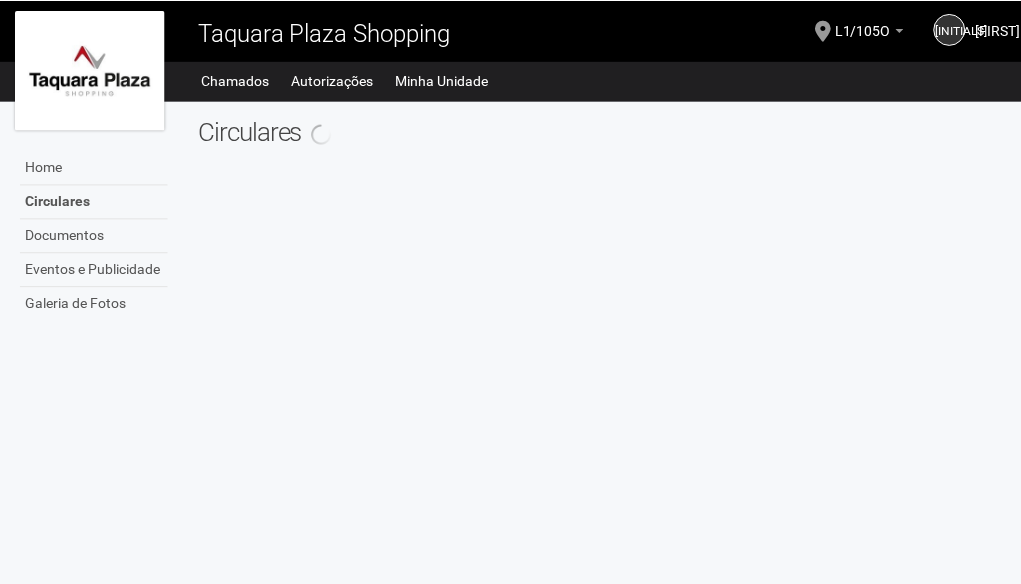 scroll, scrollTop: 0, scrollLeft: 0, axis: both 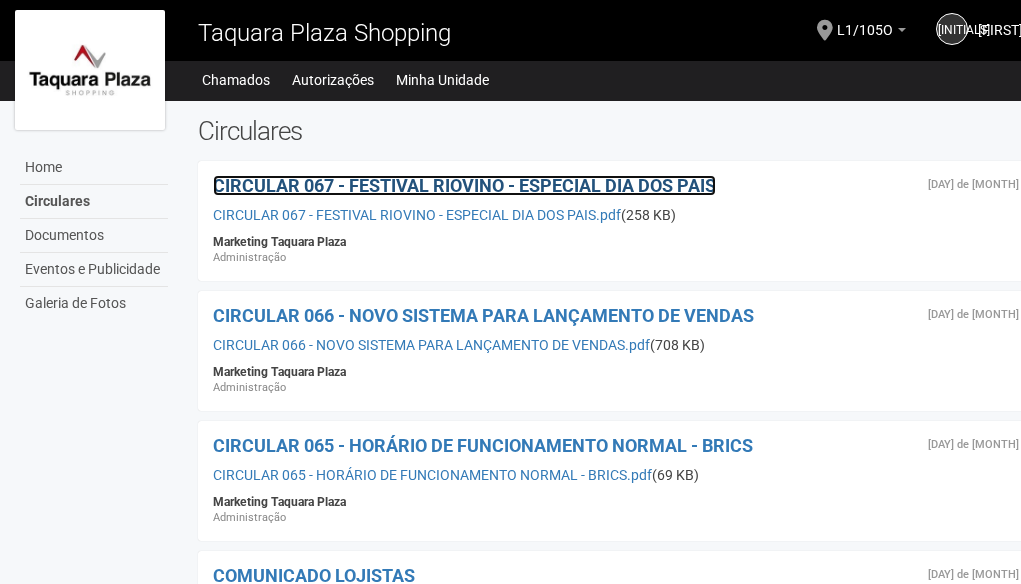 click on "CIRCULAR 067 - FESTIVAL RIOVINO - ESPECIAL DIA DOS PAIS" at bounding box center (464, 185) 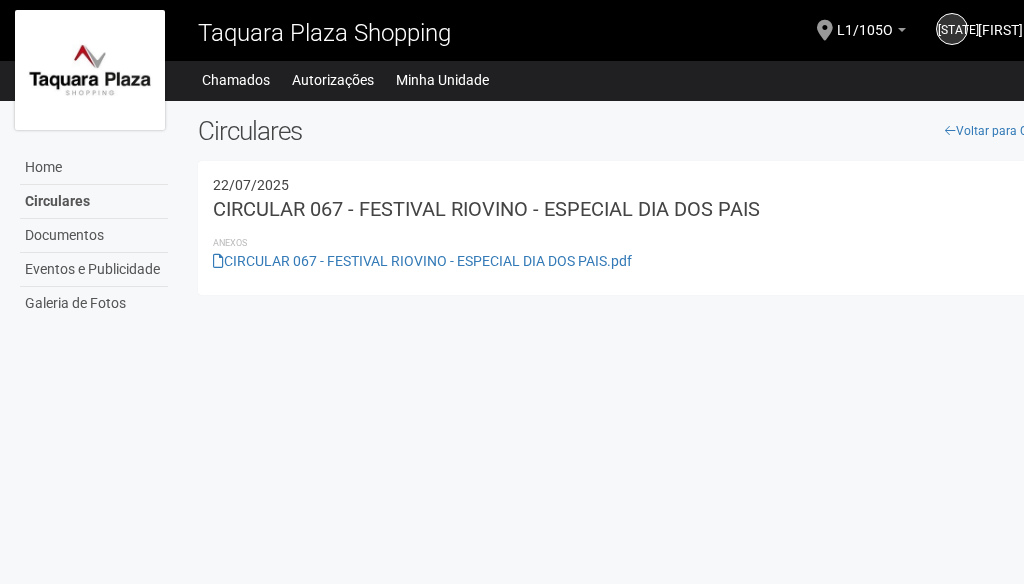 scroll, scrollTop: 0, scrollLeft: 0, axis: both 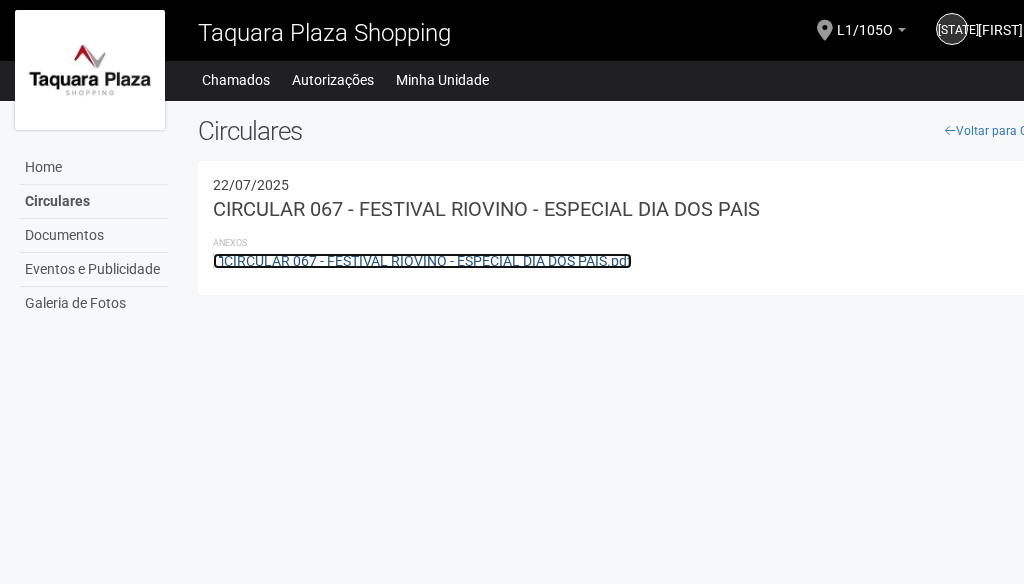 click on "CIRCULAR 067 - FESTIVAL RIOVINO - ESPECIAL DIA DOS PAIS.pdf" at bounding box center [422, 261] 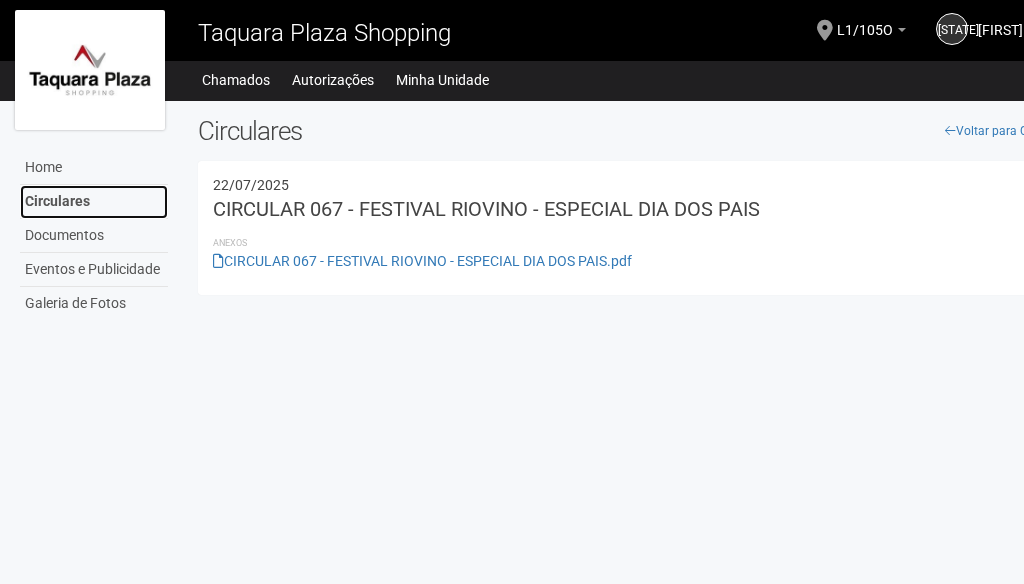 click on "Circulares" at bounding box center (94, 202) 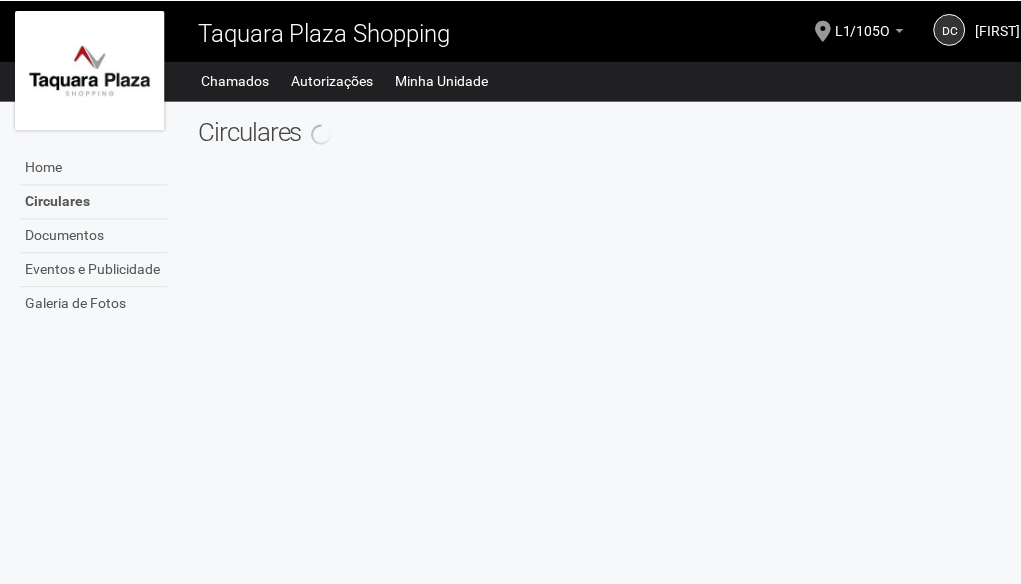 scroll, scrollTop: 0, scrollLeft: 0, axis: both 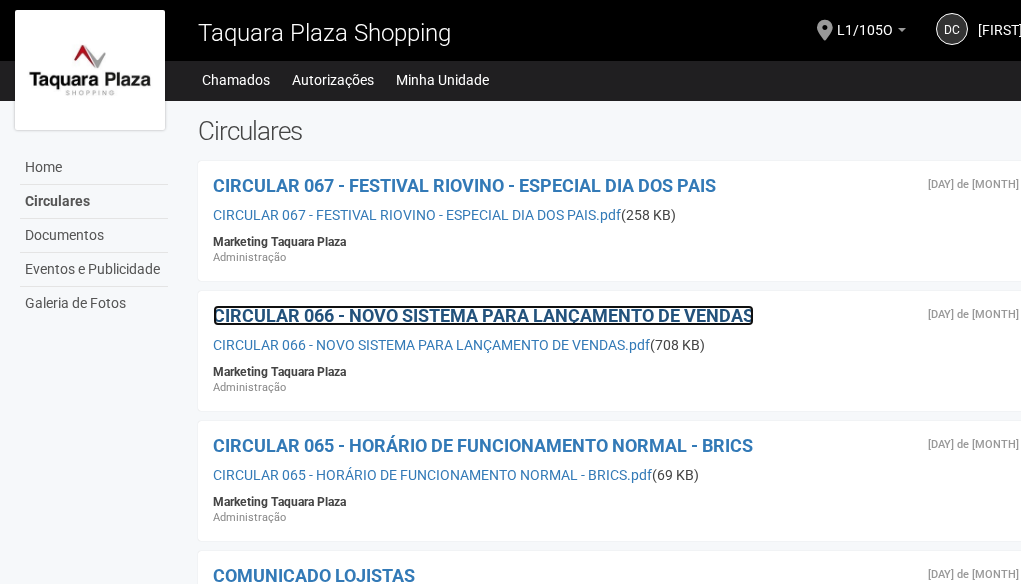 click on "CIRCULAR 066 - NOVO SISTEMA PARA LANÇAMENTO DE VENDAS" at bounding box center [483, 315] 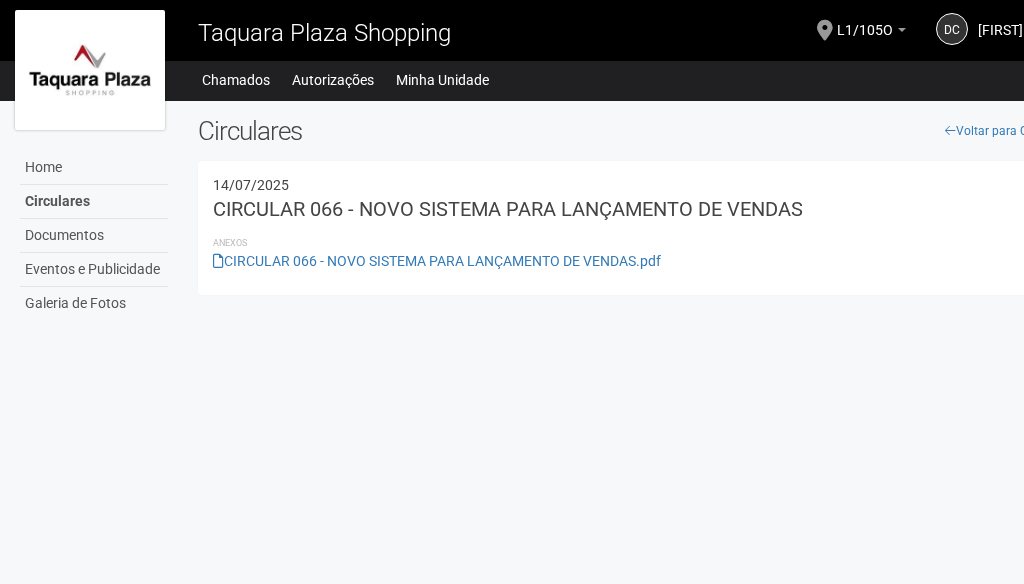 scroll, scrollTop: 0, scrollLeft: 0, axis: both 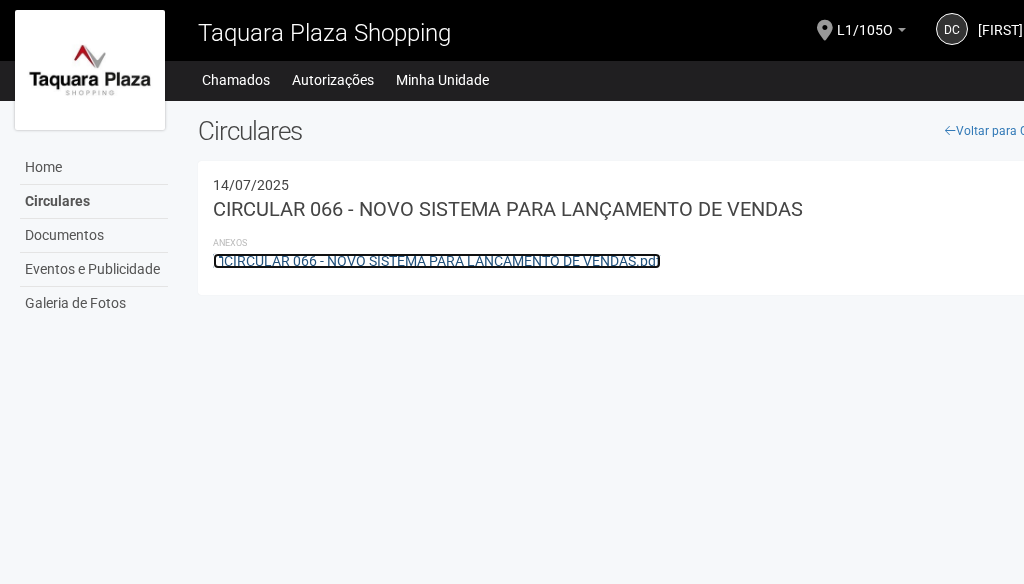 click on "CIRCULAR 066 - NOVO SISTEMA PARA LANÇAMENTO DE VENDAS.pdf" at bounding box center [437, 261] 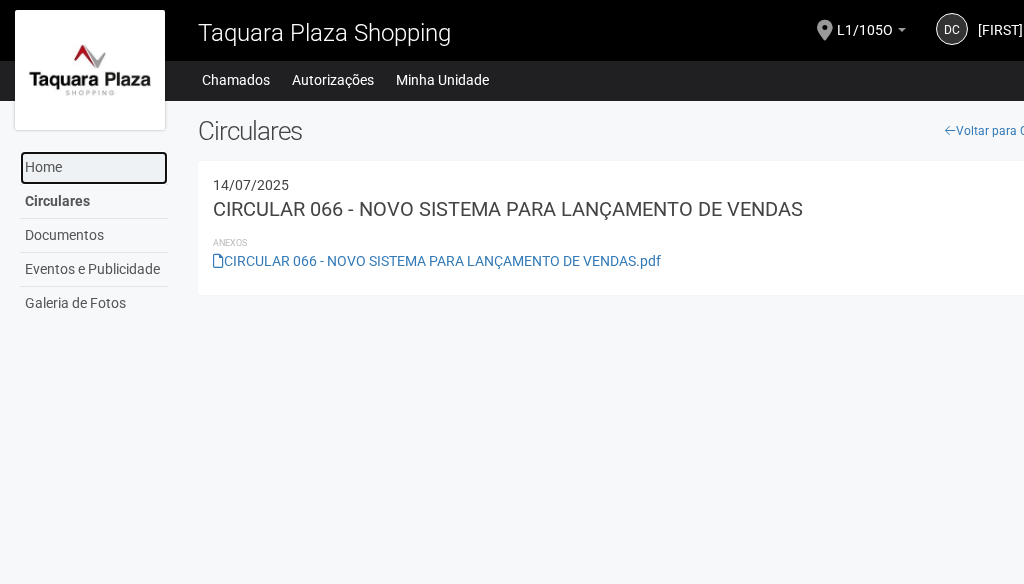 click on "Home" at bounding box center [94, 168] 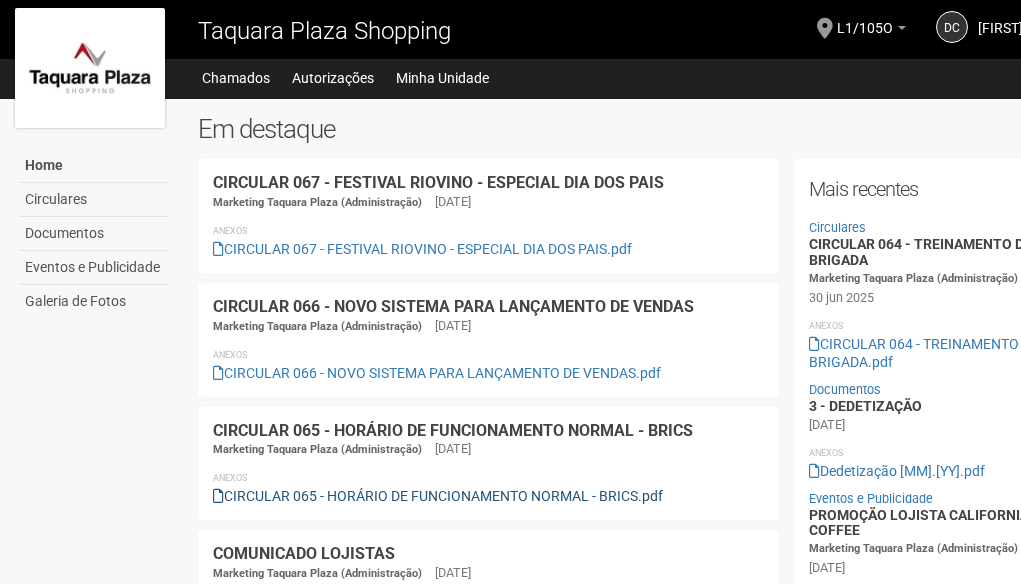 scroll, scrollTop: 0, scrollLeft: 0, axis: both 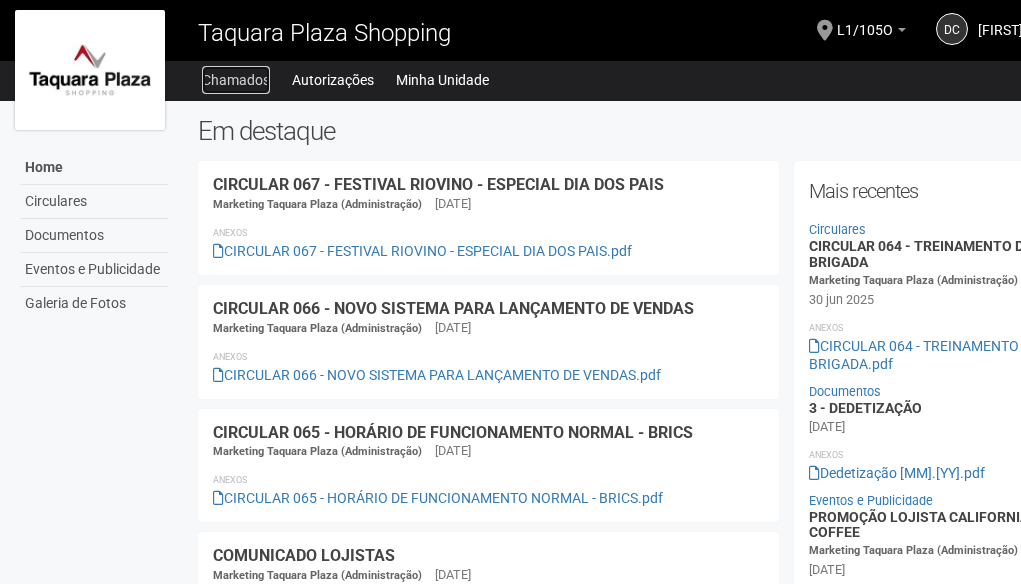 click on "Chamados" at bounding box center (236, 80) 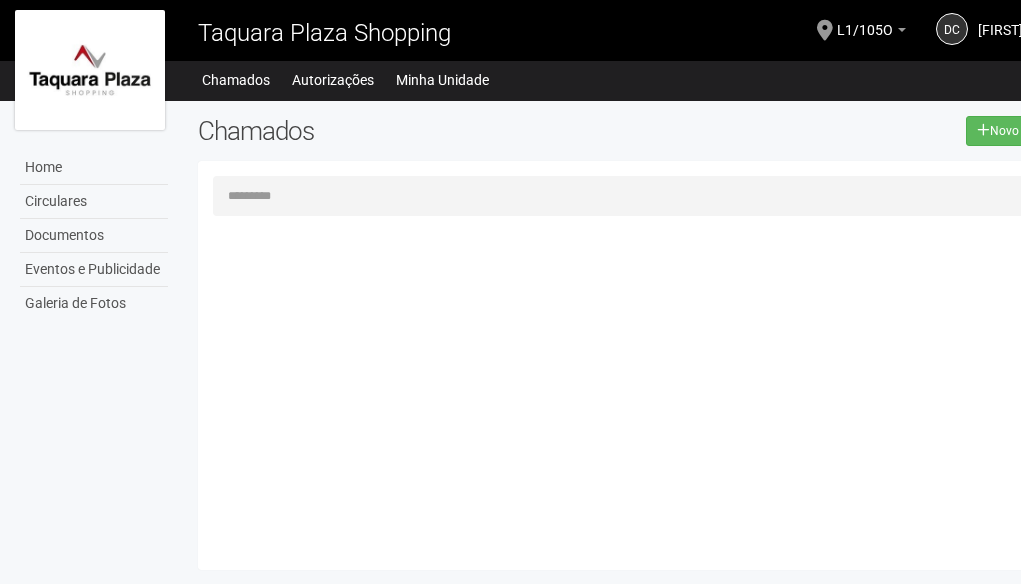 scroll, scrollTop: 0, scrollLeft: 0, axis: both 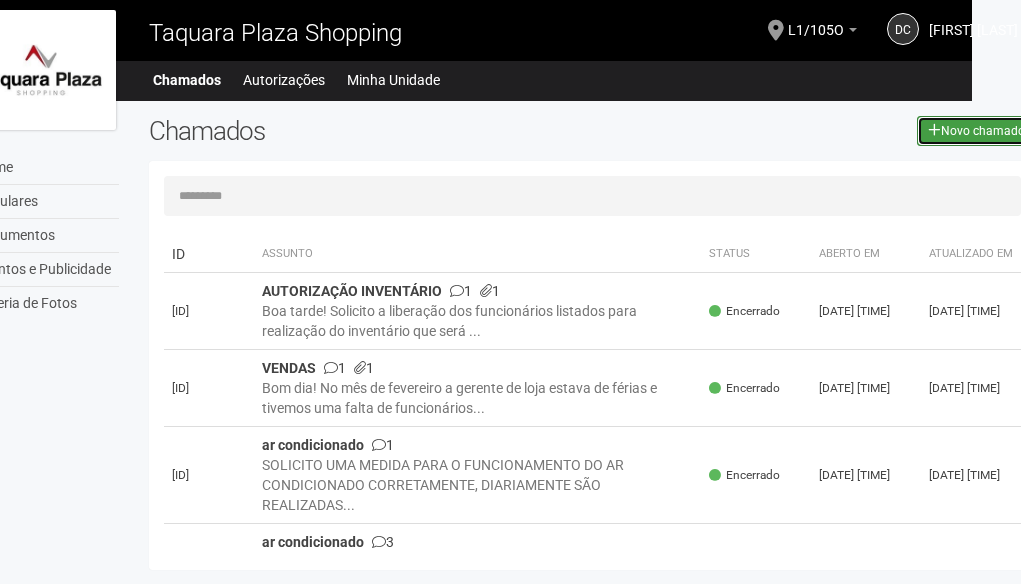 click on "Novo chamado" at bounding box center (976, 131) 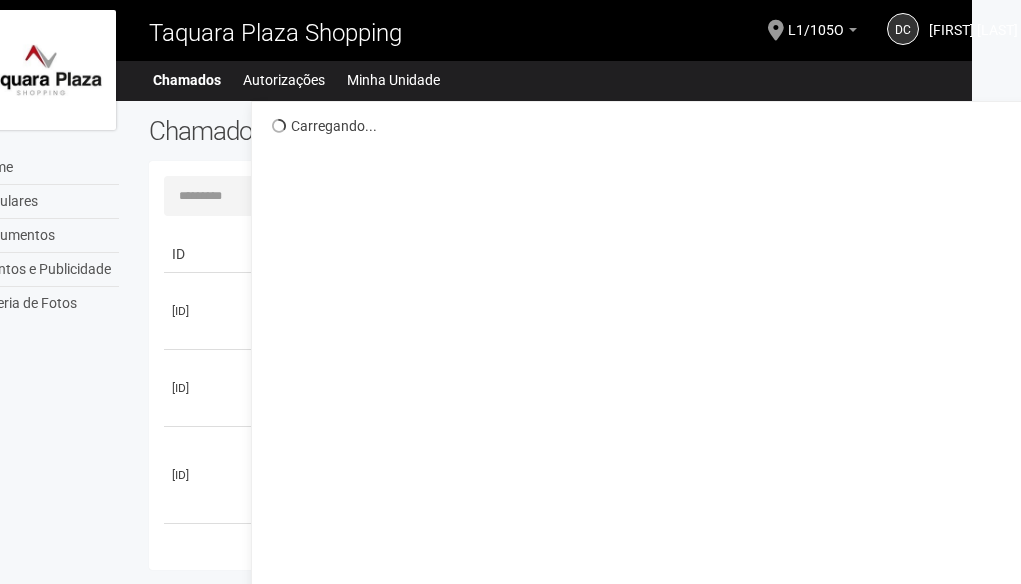 scroll, scrollTop: 0, scrollLeft: 63, axis: horizontal 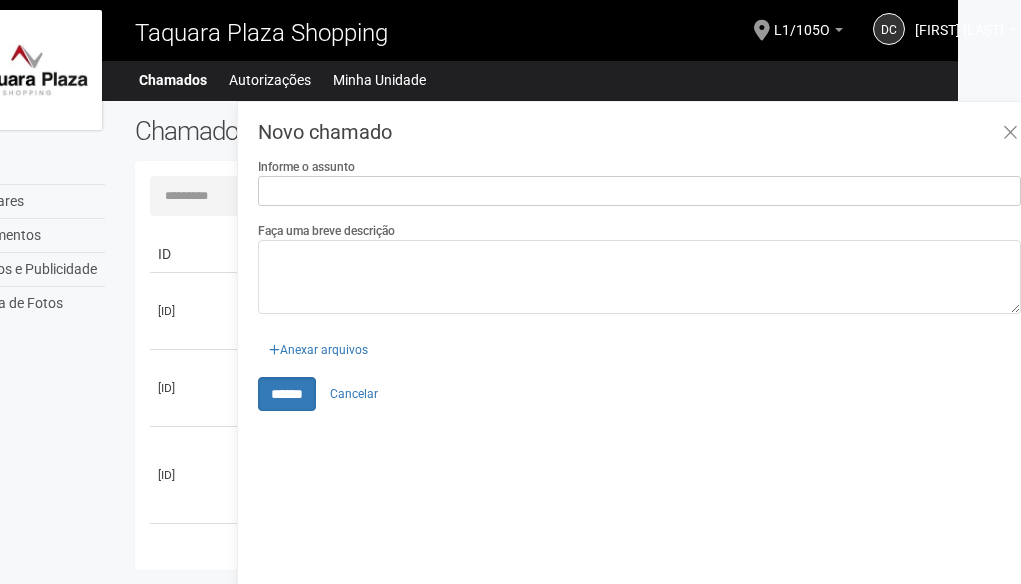 click on "Informe o assunto" at bounding box center [639, 191] 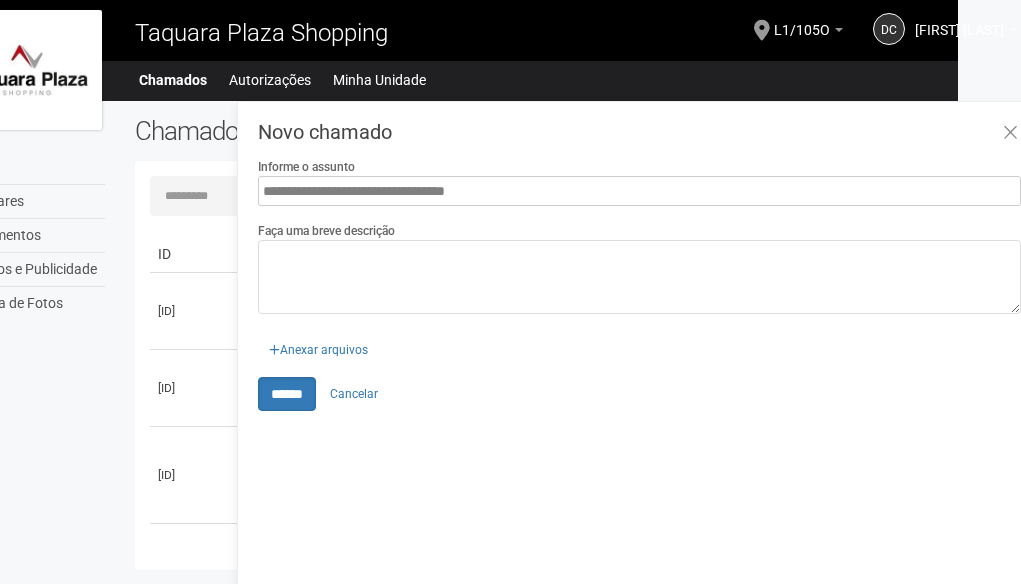 type on "**********" 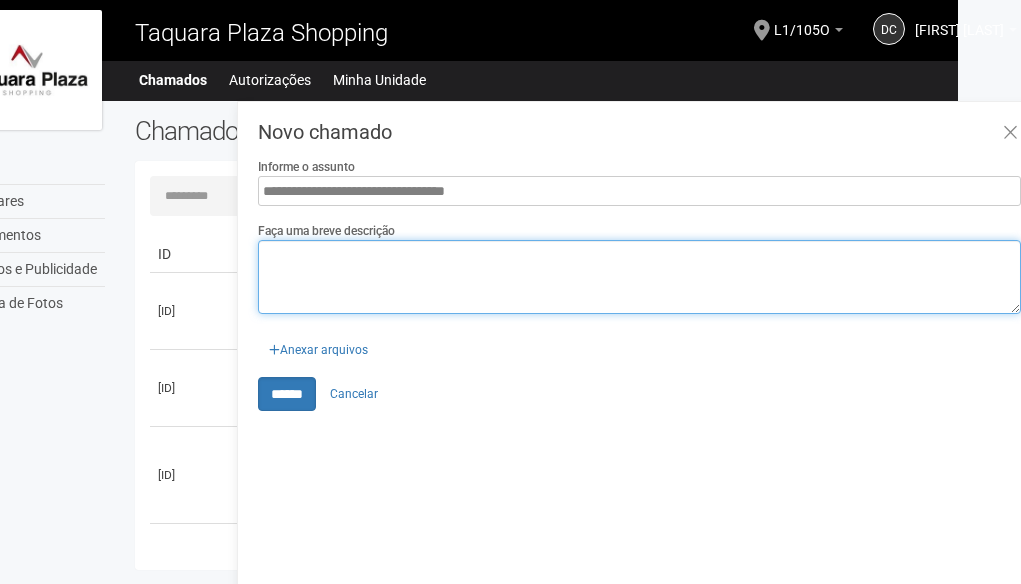click on "Faça uma breve descrição" at bounding box center [639, 277] 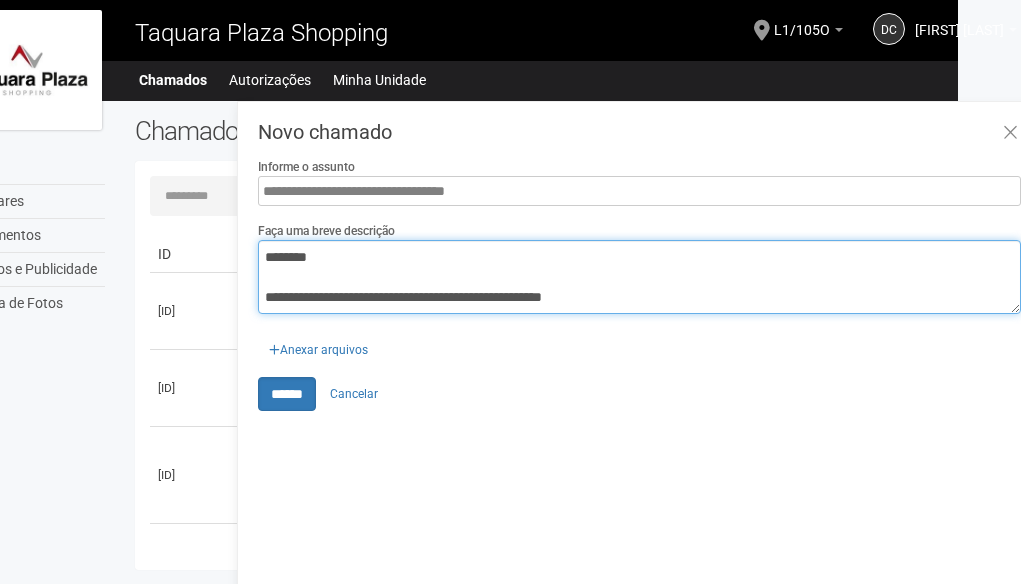 type on "**********" 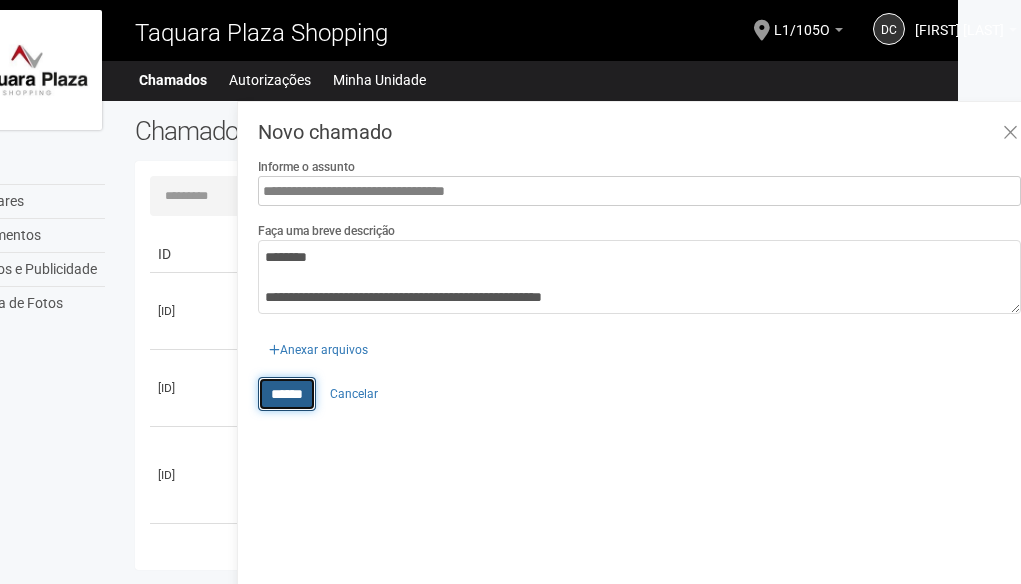 click on "******" at bounding box center [287, 394] 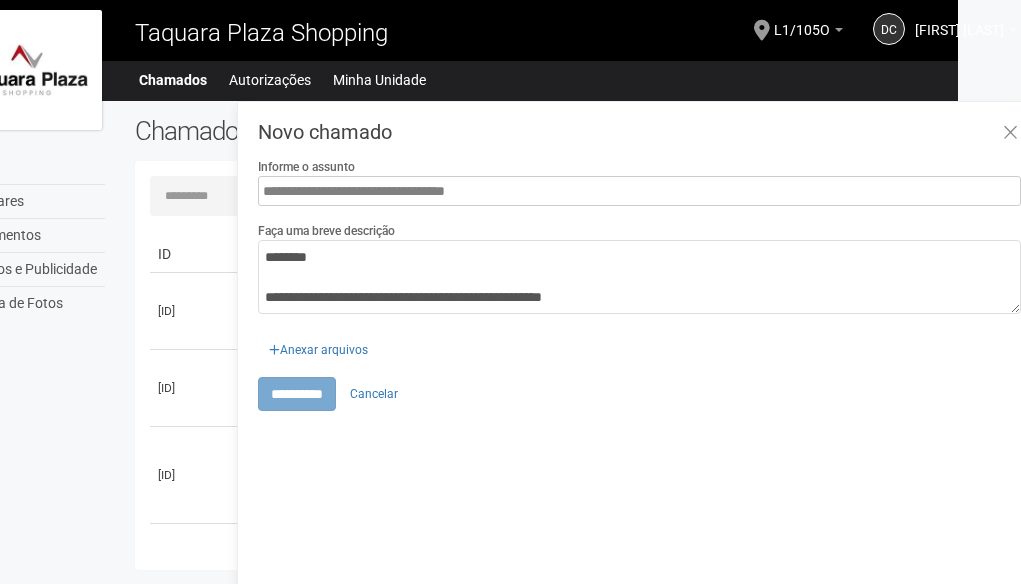 type on "**********" 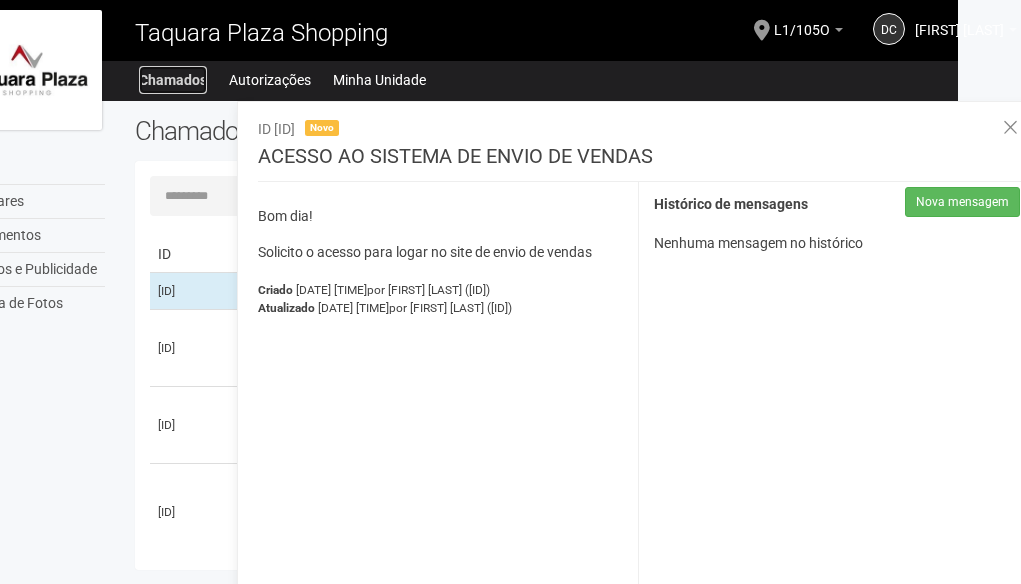 click on "Chamados" at bounding box center (173, 80) 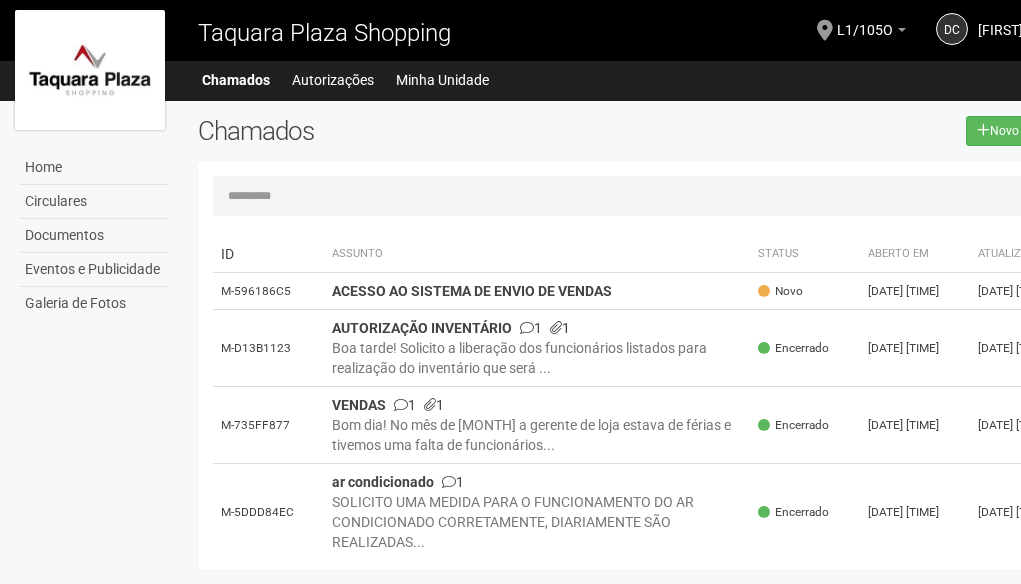 scroll, scrollTop: 0, scrollLeft: 49, axis: horizontal 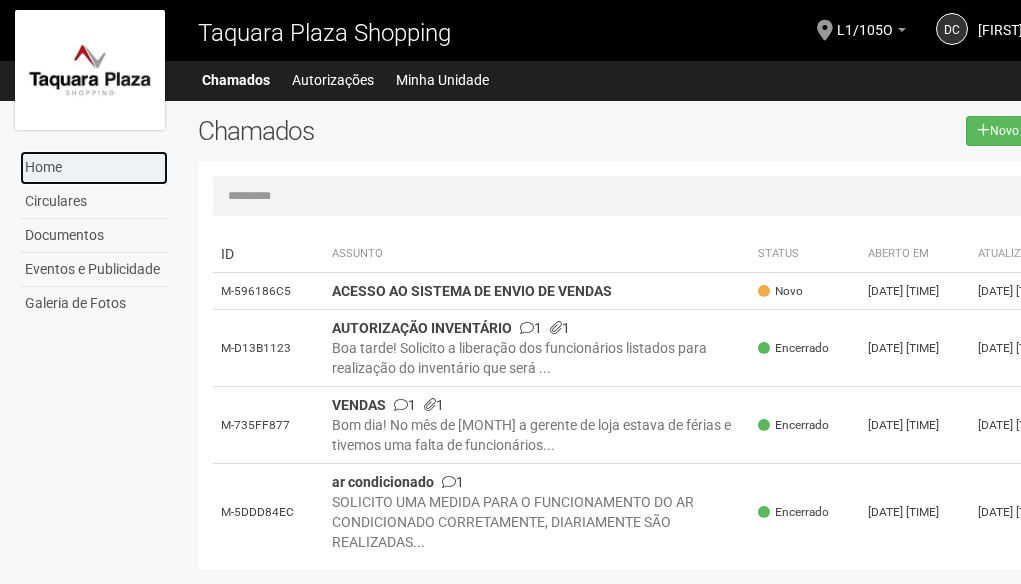 click on "Home" at bounding box center (94, 168) 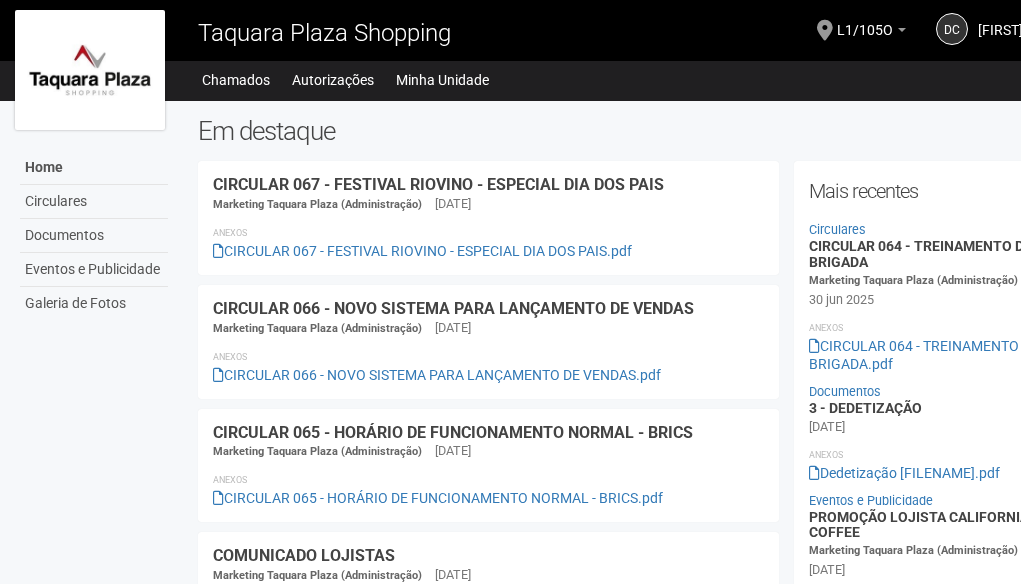 scroll, scrollTop: 0, scrollLeft: 0, axis: both 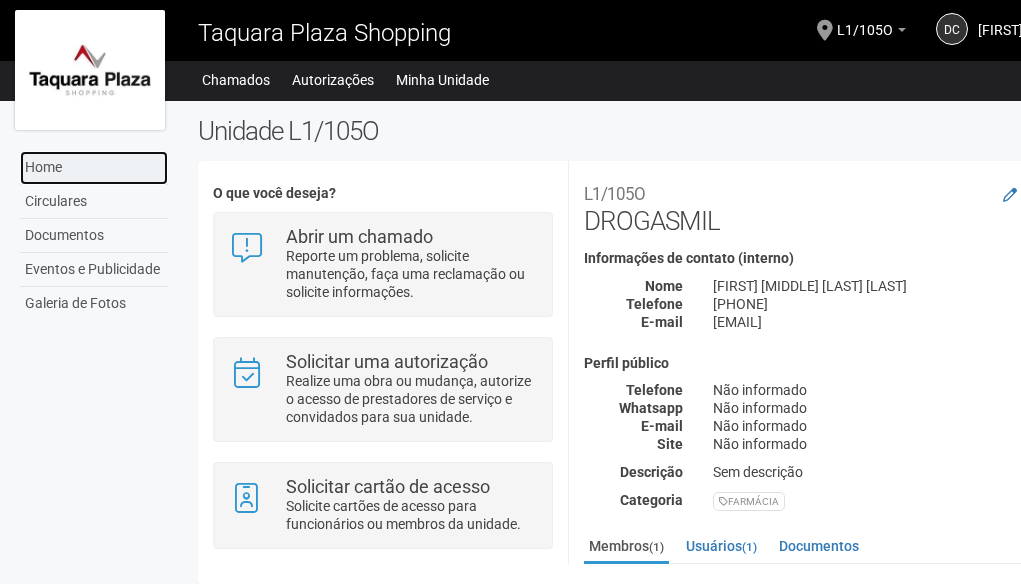 click on "Home" at bounding box center (94, 168) 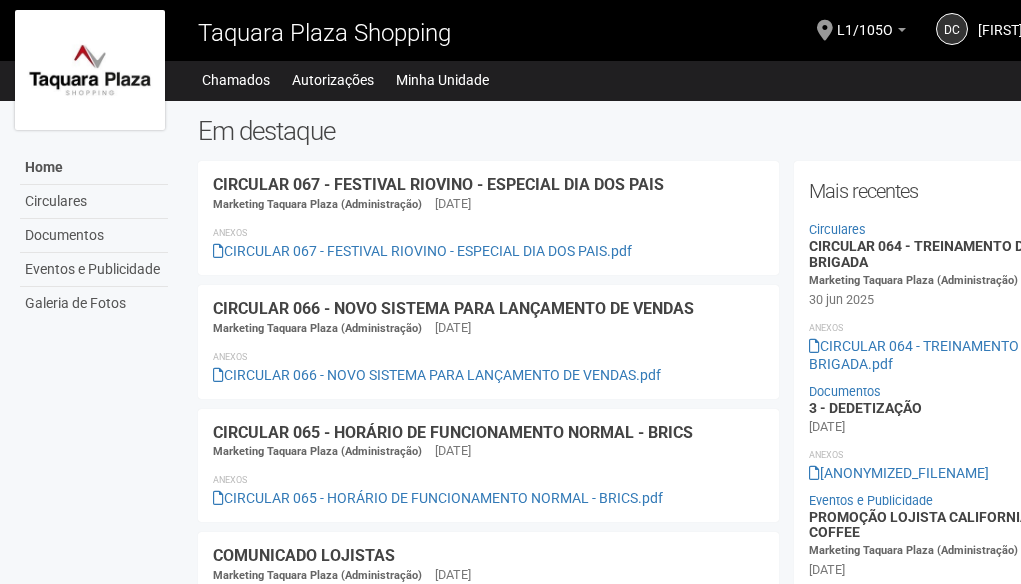 scroll, scrollTop: 0, scrollLeft: 0, axis: both 